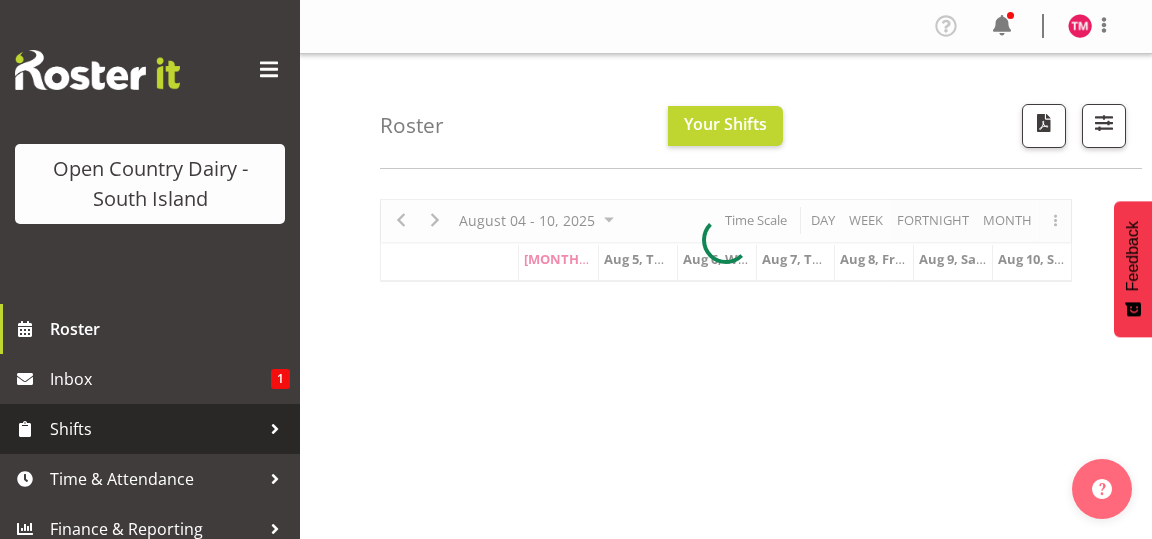 scroll, scrollTop: 0, scrollLeft: 0, axis: both 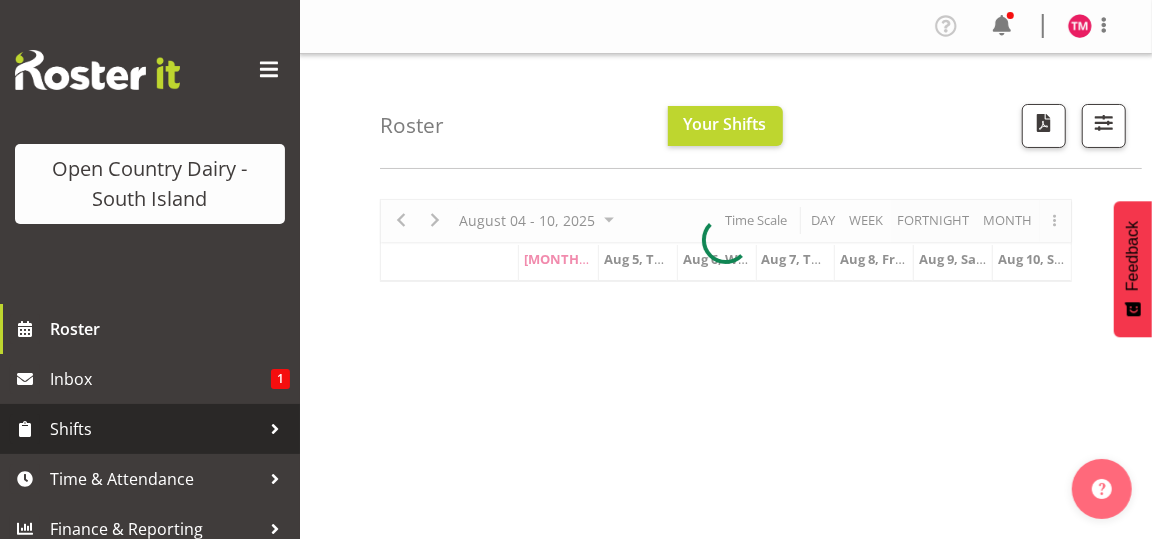 click on "Shifts" at bounding box center [155, 429] 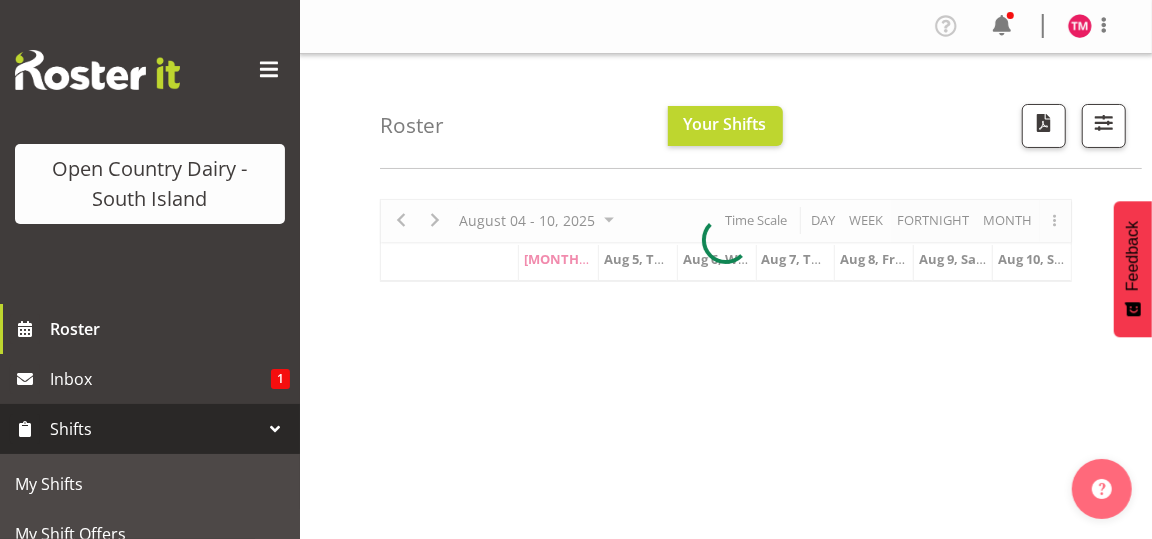 scroll, scrollTop: 100, scrollLeft: 0, axis: vertical 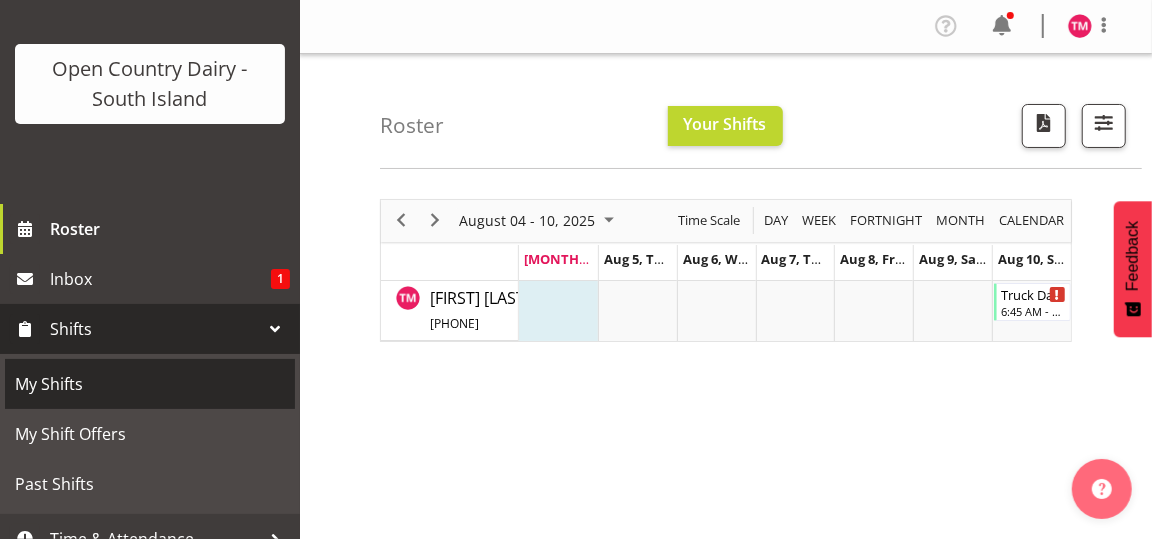 click on "My Shifts" at bounding box center (150, 384) 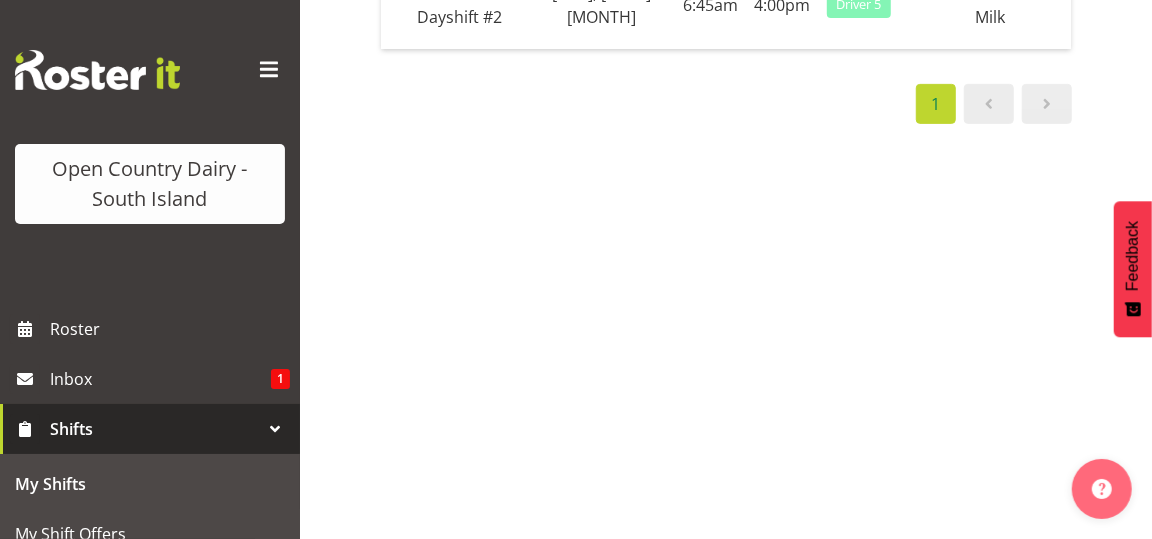 scroll, scrollTop: 200, scrollLeft: 0, axis: vertical 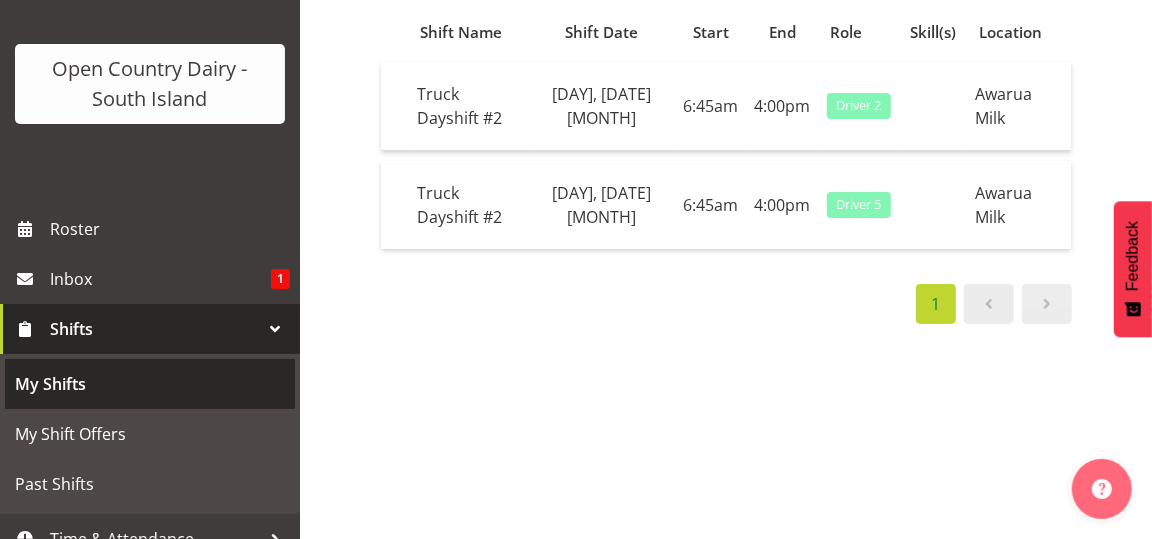 click on "My Shifts" at bounding box center (150, 384) 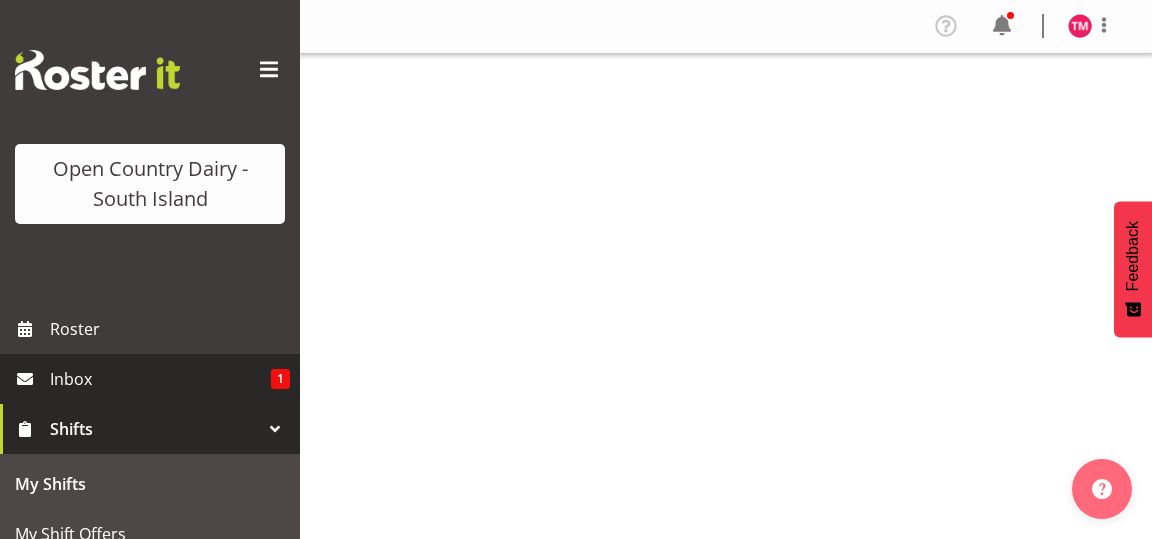 scroll, scrollTop: 0, scrollLeft: 0, axis: both 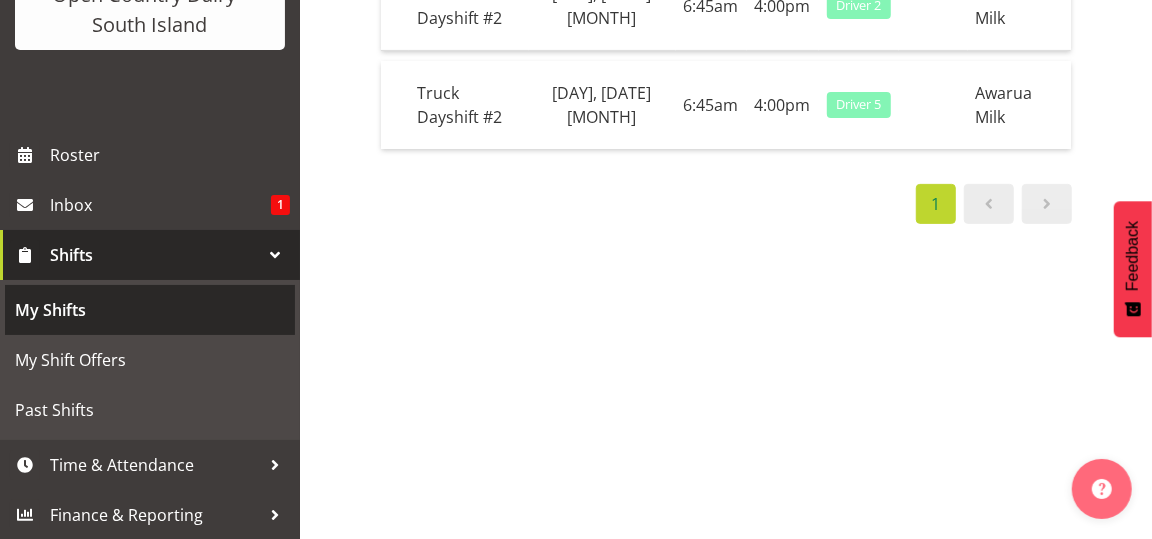 click on "My Shifts" at bounding box center (150, 310) 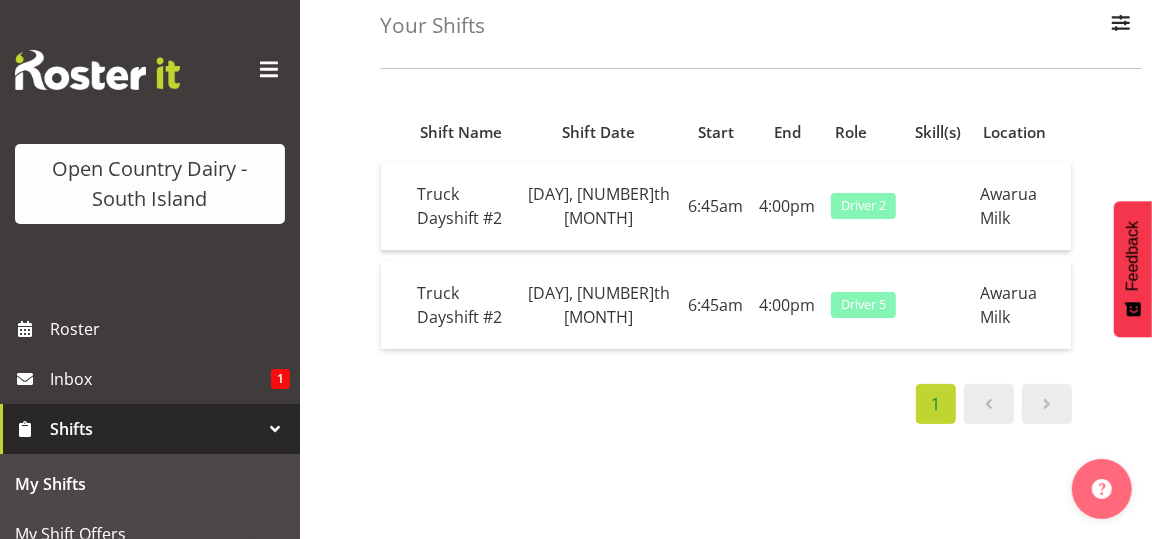 scroll, scrollTop: 200, scrollLeft: 0, axis: vertical 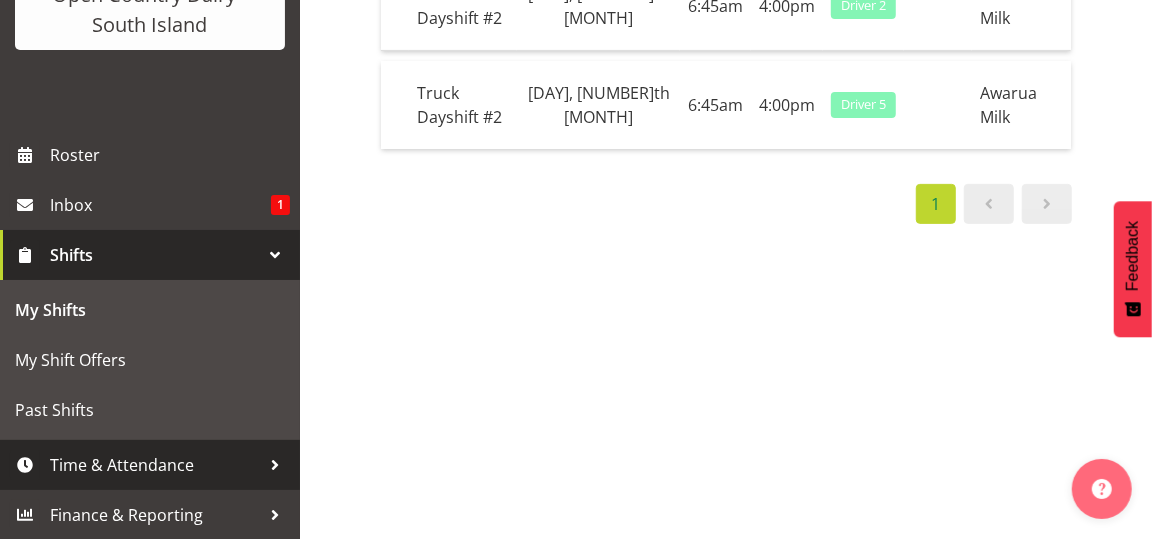 click on "Time & Attendance" at bounding box center (155, 465) 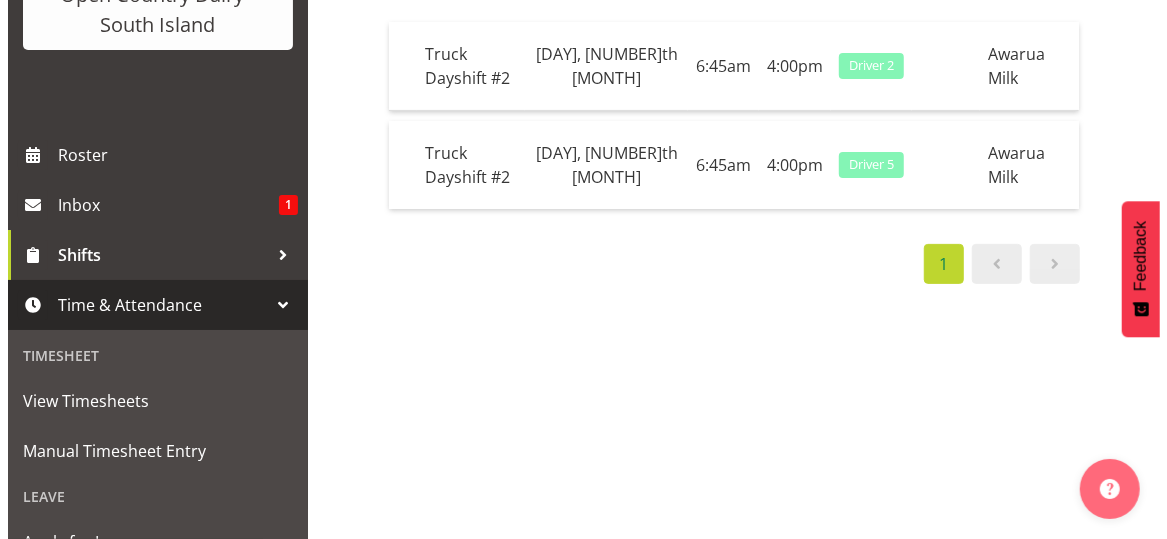 scroll, scrollTop: 200, scrollLeft: 0, axis: vertical 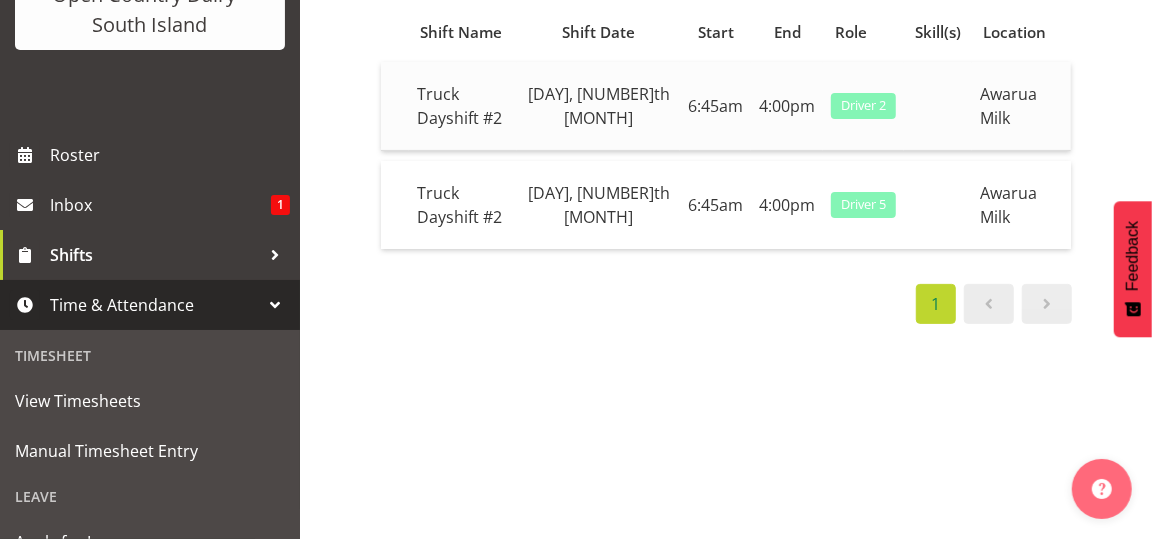 click on "Driver 2" at bounding box center [863, 105] 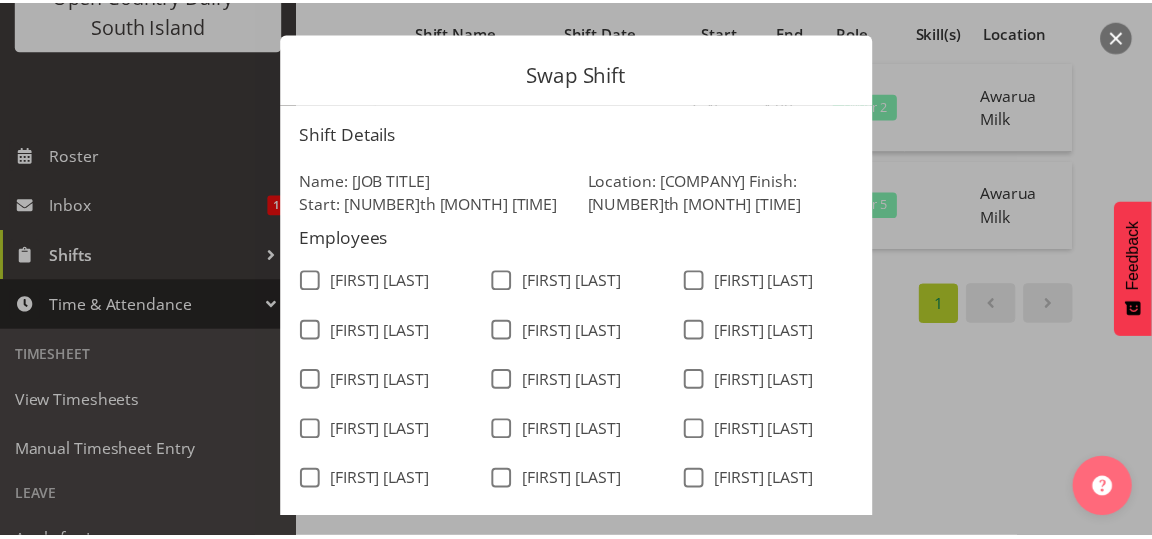 scroll, scrollTop: 0, scrollLeft: 0, axis: both 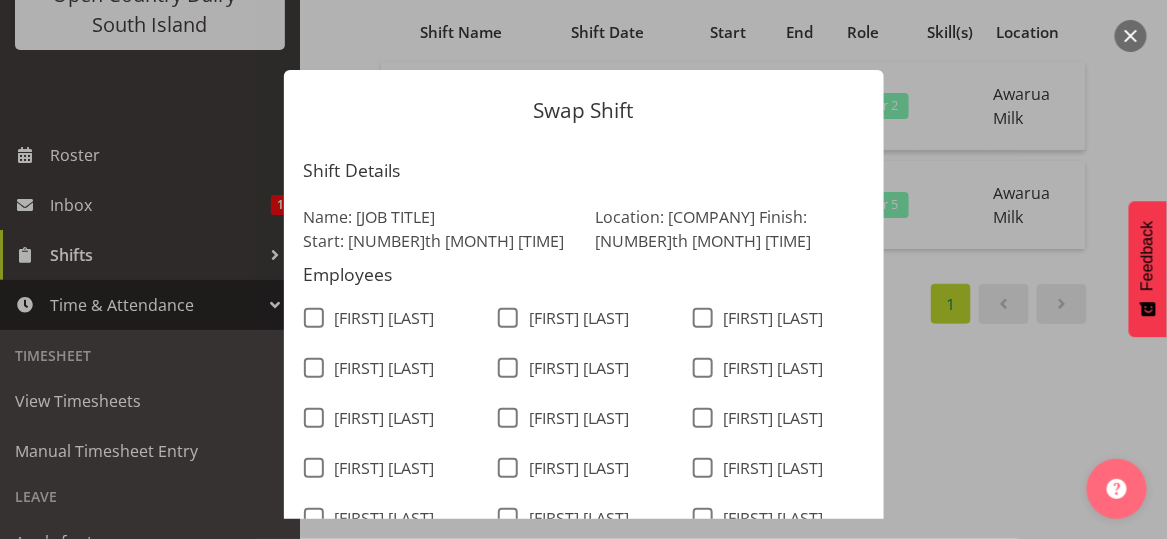 click at bounding box center [1131, 36] 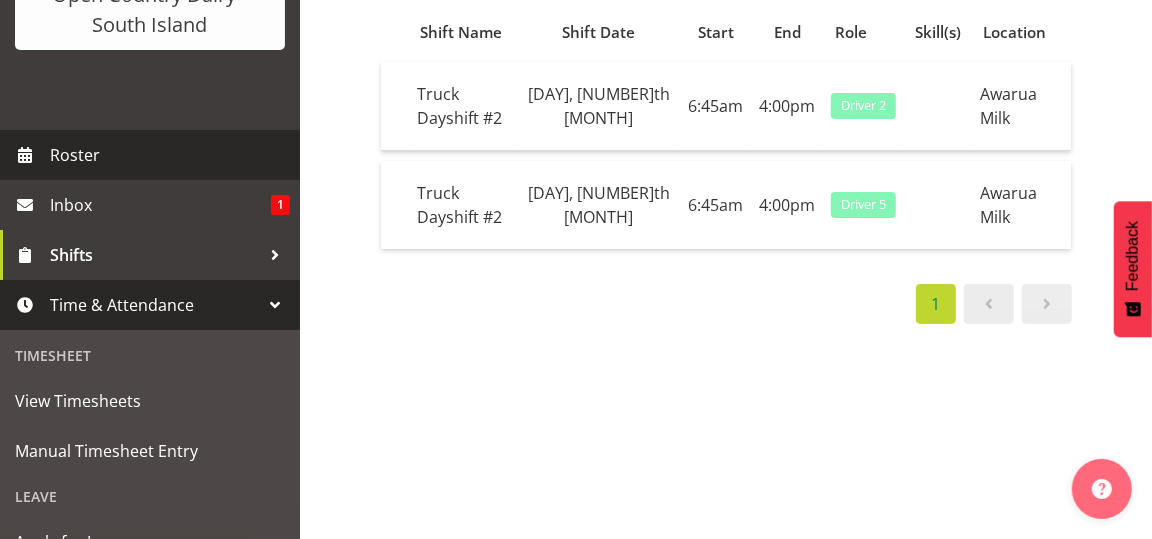 click on "Roster" at bounding box center [170, 155] 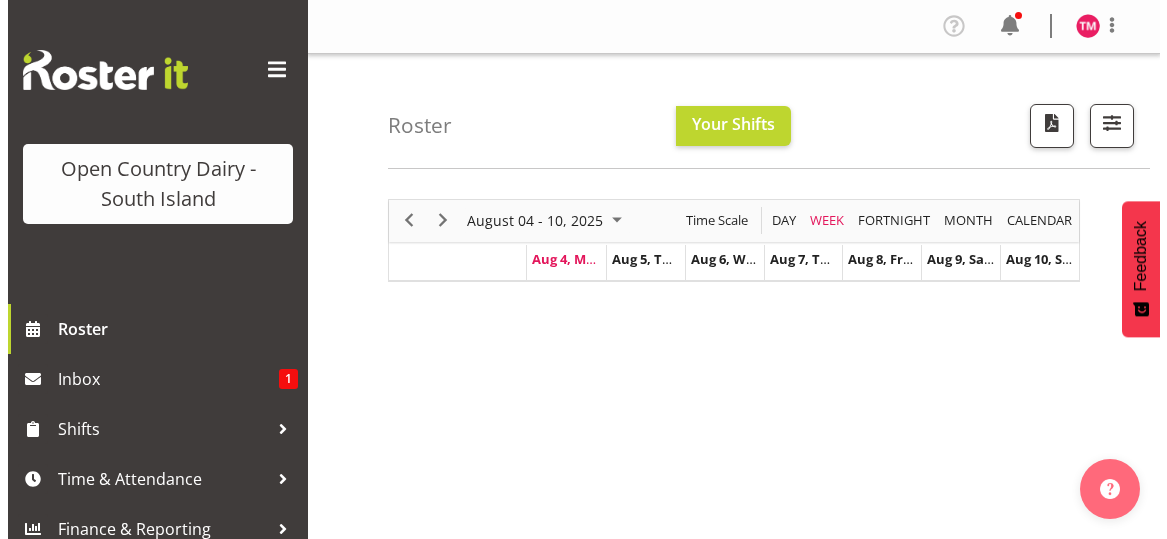scroll, scrollTop: 0, scrollLeft: 0, axis: both 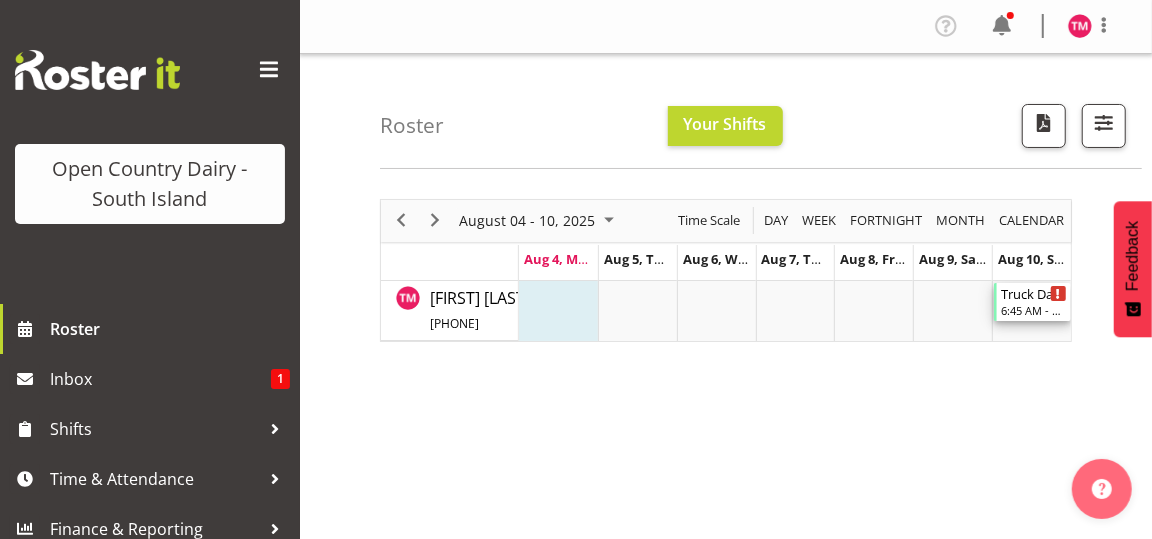 click on "Truck Dayshift #2" at bounding box center [1034, 293] 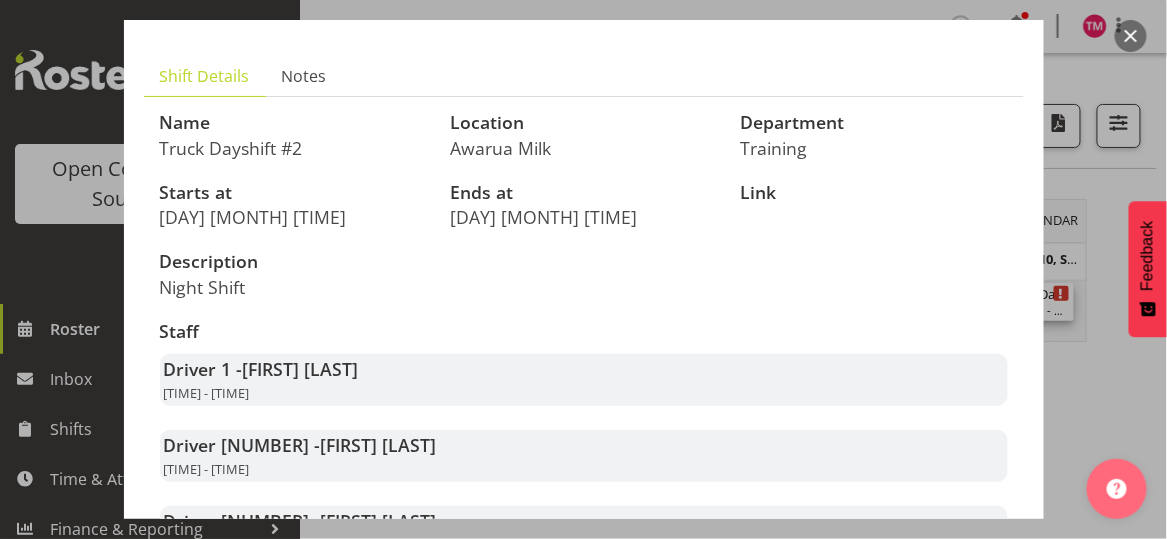 scroll, scrollTop: 4, scrollLeft: 0, axis: vertical 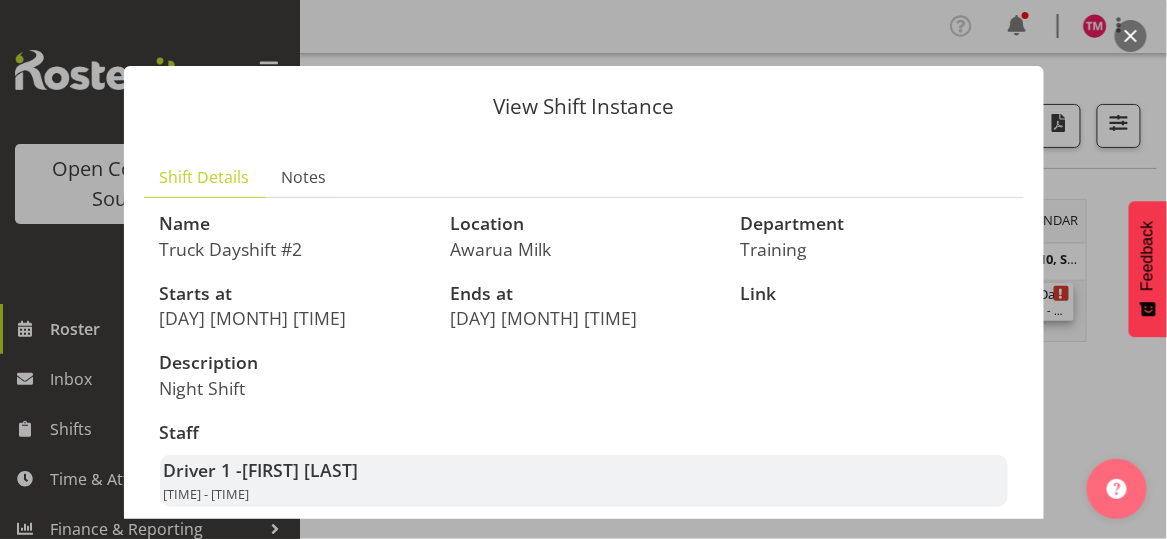 click at bounding box center [1131, 36] 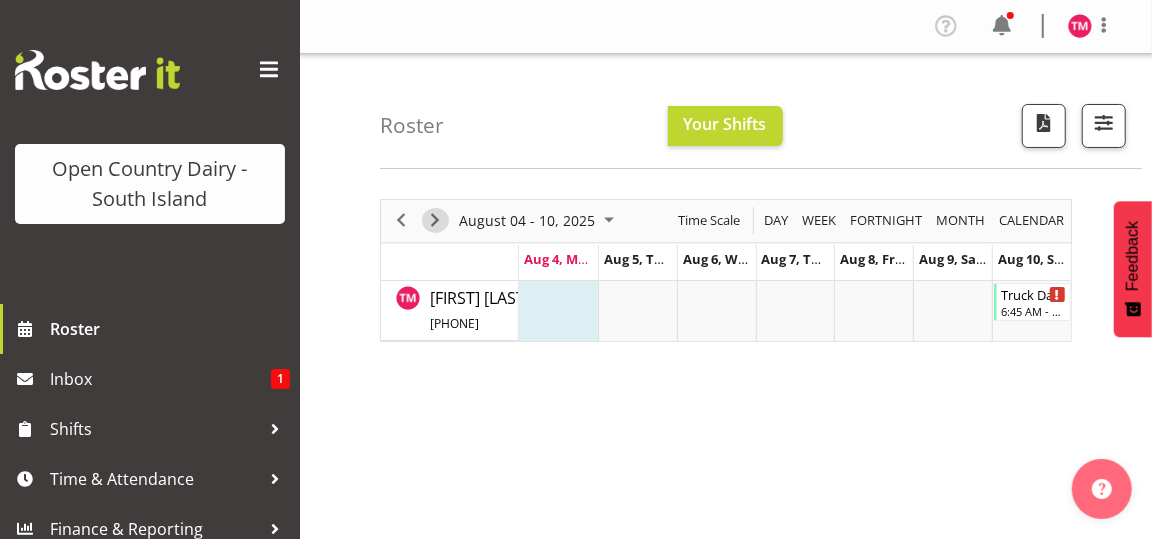 click at bounding box center [435, 220] 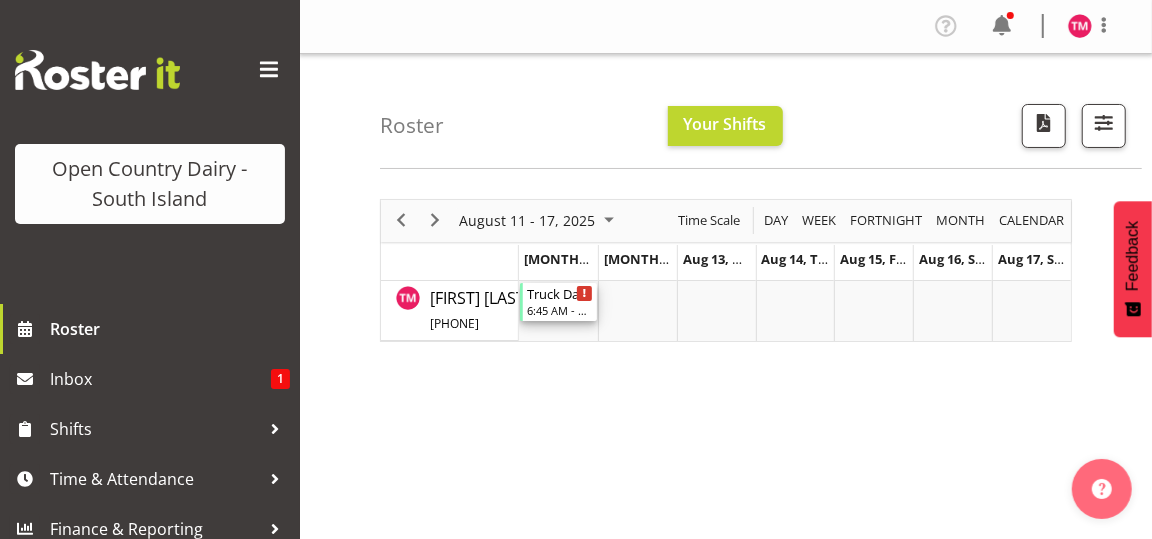 click on "6:45 AM - 4:00 PM" at bounding box center [560, 310] 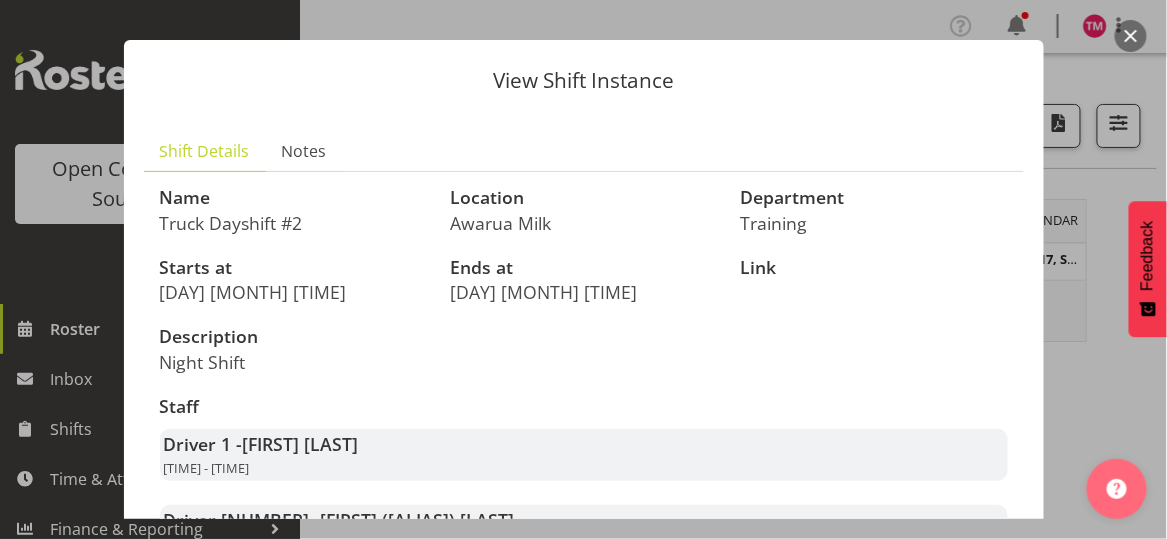 scroll, scrollTop: 0, scrollLeft: 0, axis: both 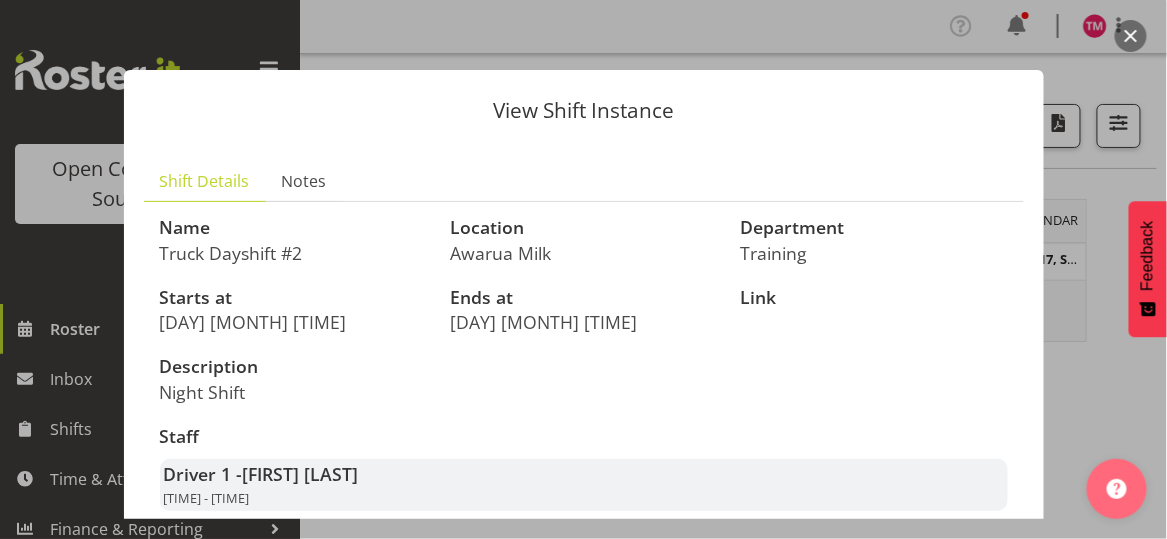 click at bounding box center [1131, 36] 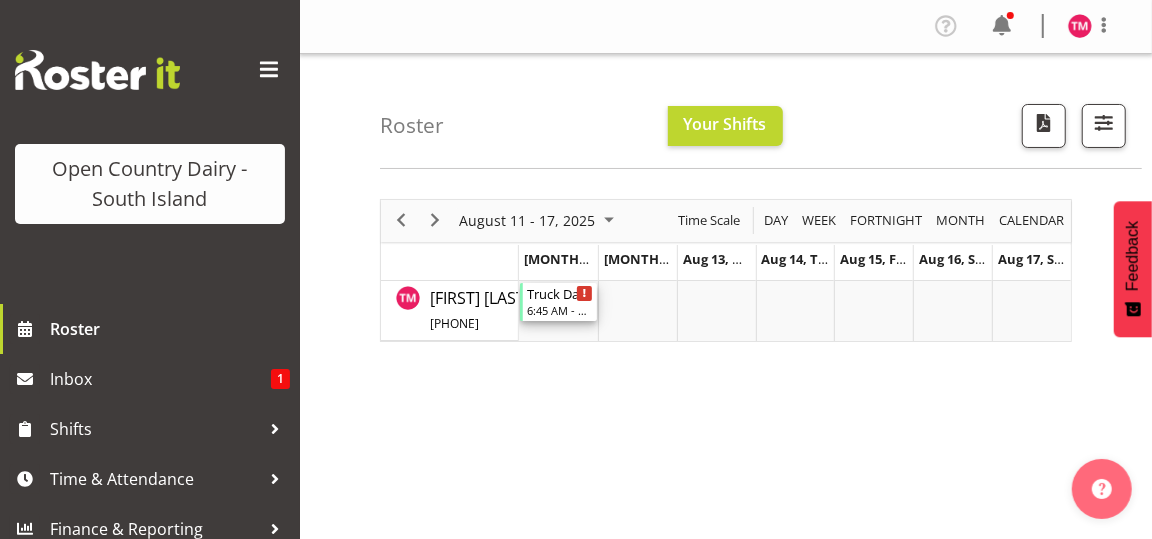 click on "6:45 AM - 4:00 PM" at bounding box center [560, 310] 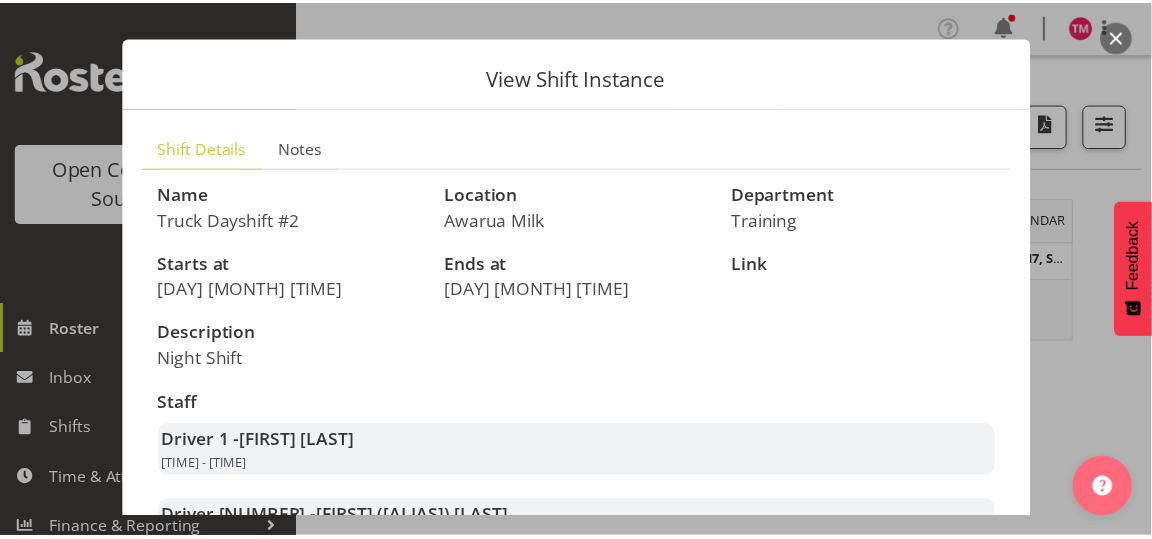 scroll, scrollTop: 0, scrollLeft: 0, axis: both 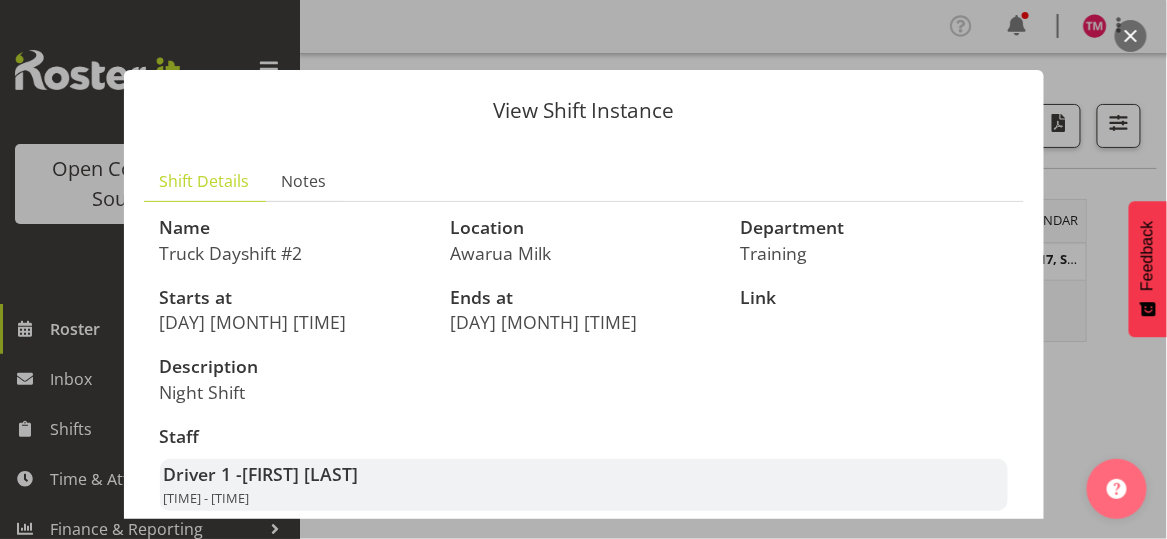 click at bounding box center (1131, 36) 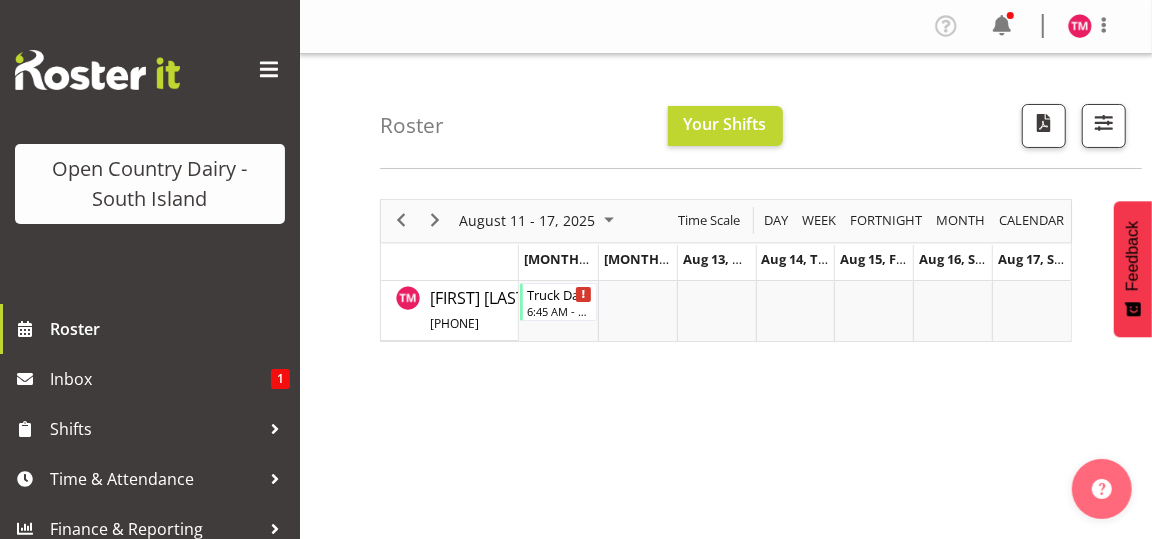 scroll, scrollTop: 100, scrollLeft: 0, axis: vertical 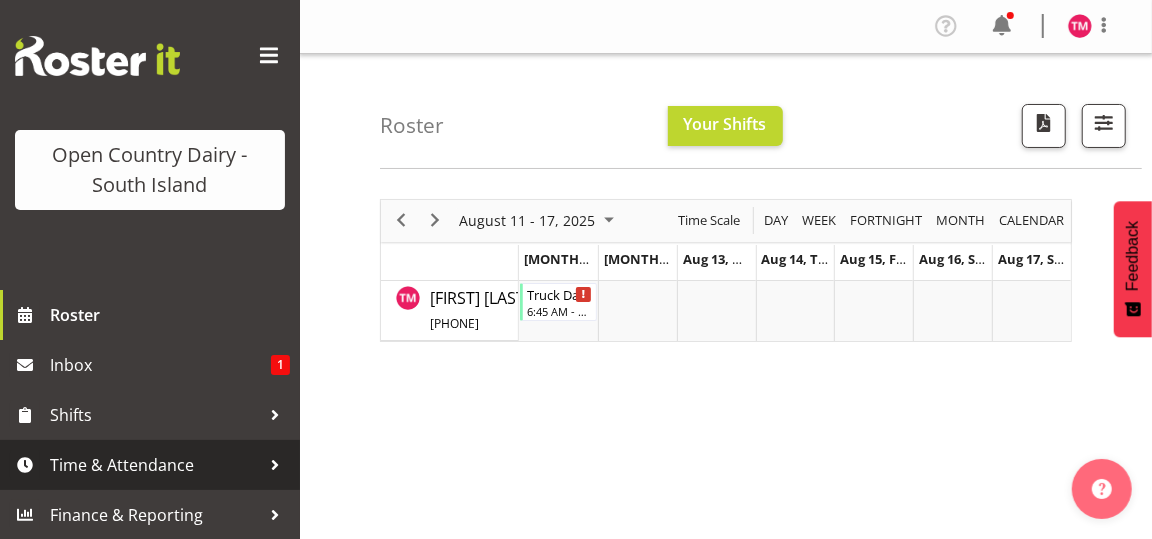 click on "Time & Attendance" at bounding box center [155, 465] 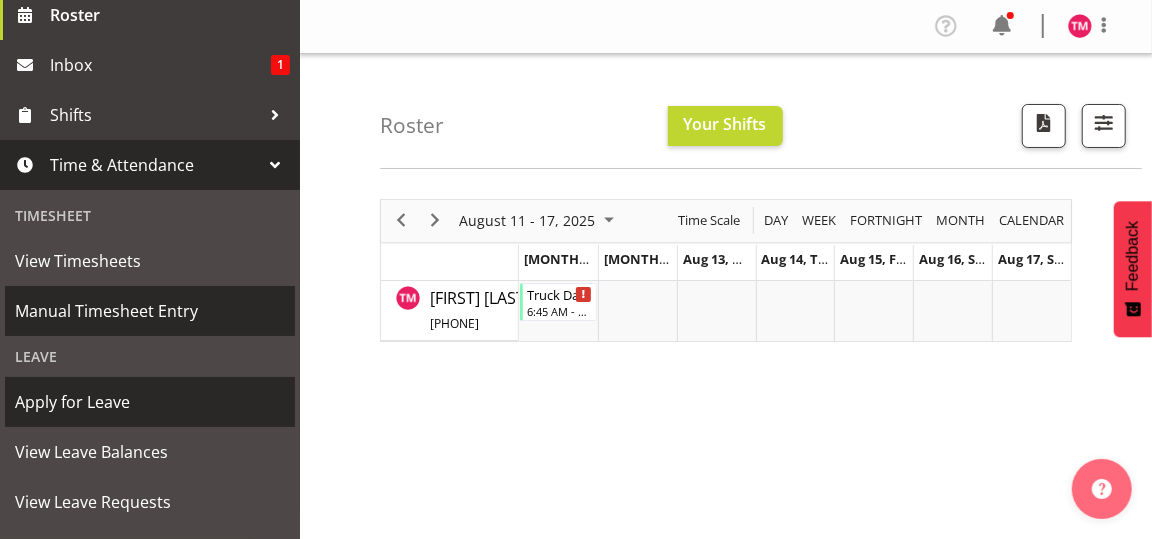 scroll, scrollTop: 214, scrollLeft: 0, axis: vertical 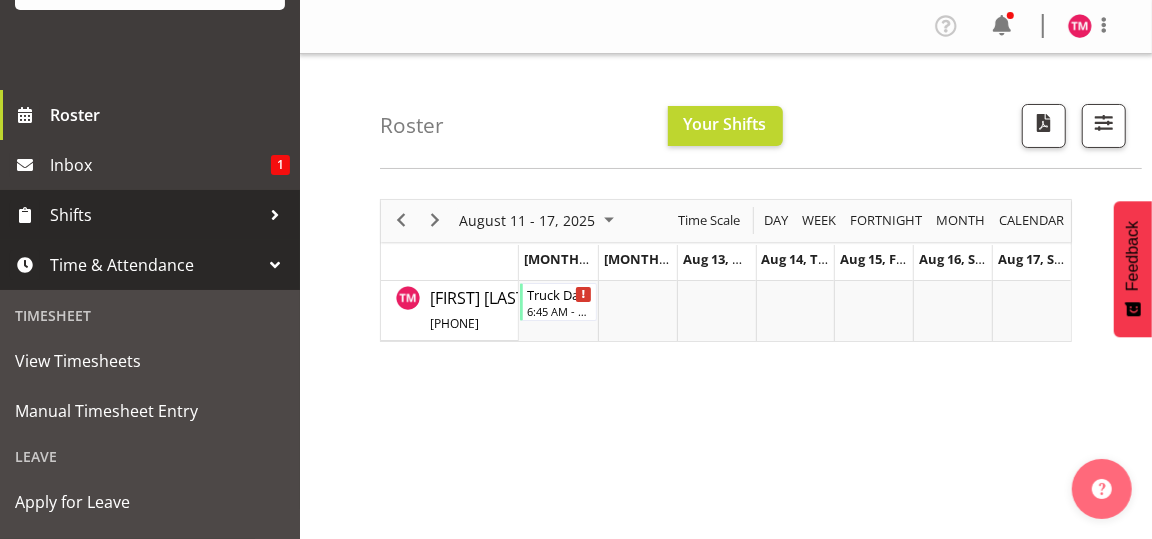 click at bounding box center [275, 215] 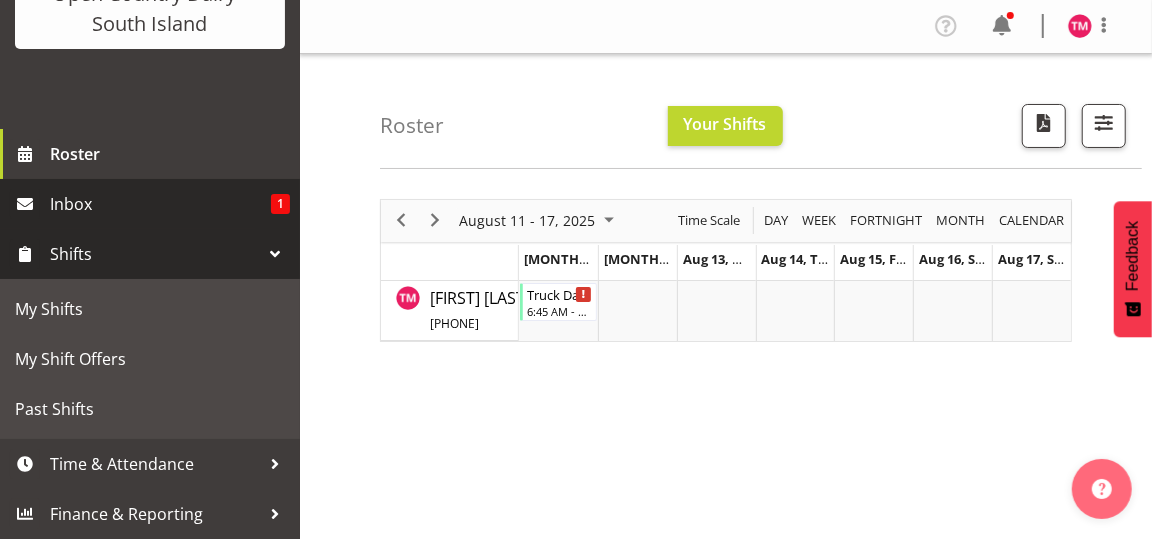 scroll, scrollTop: 174, scrollLeft: 0, axis: vertical 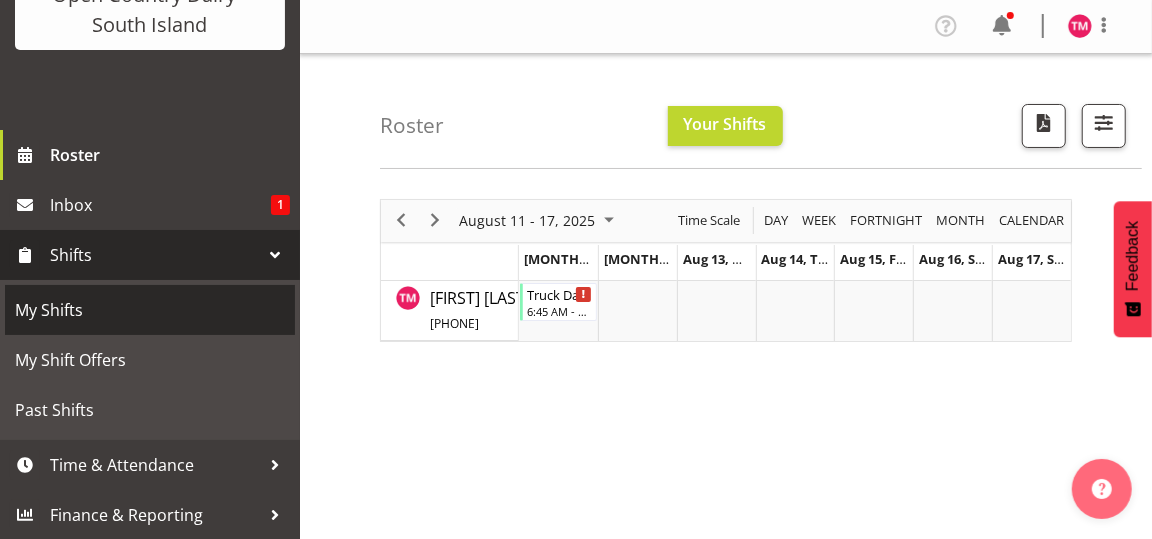 click on "My Shifts" at bounding box center (150, 310) 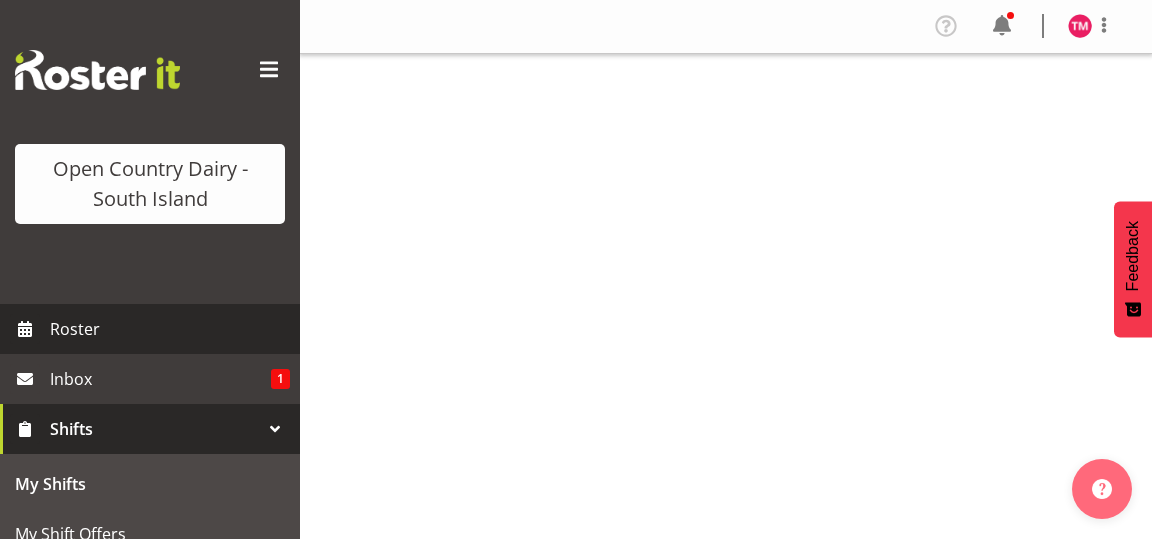 scroll, scrollTop: 0, scrollLeft: 0, axis: both 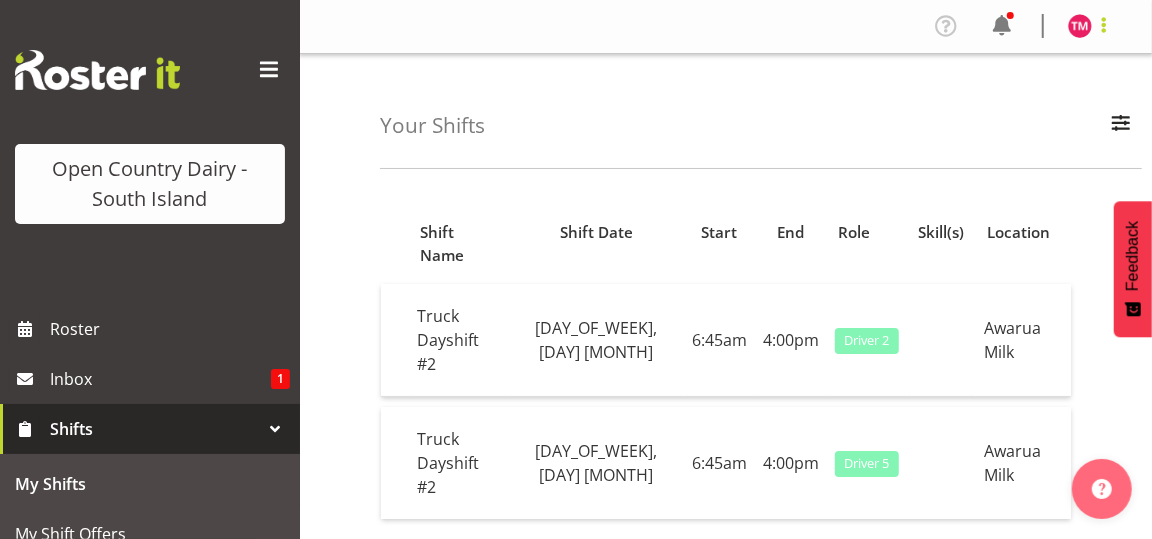 click at bounding box center (1104, 25) 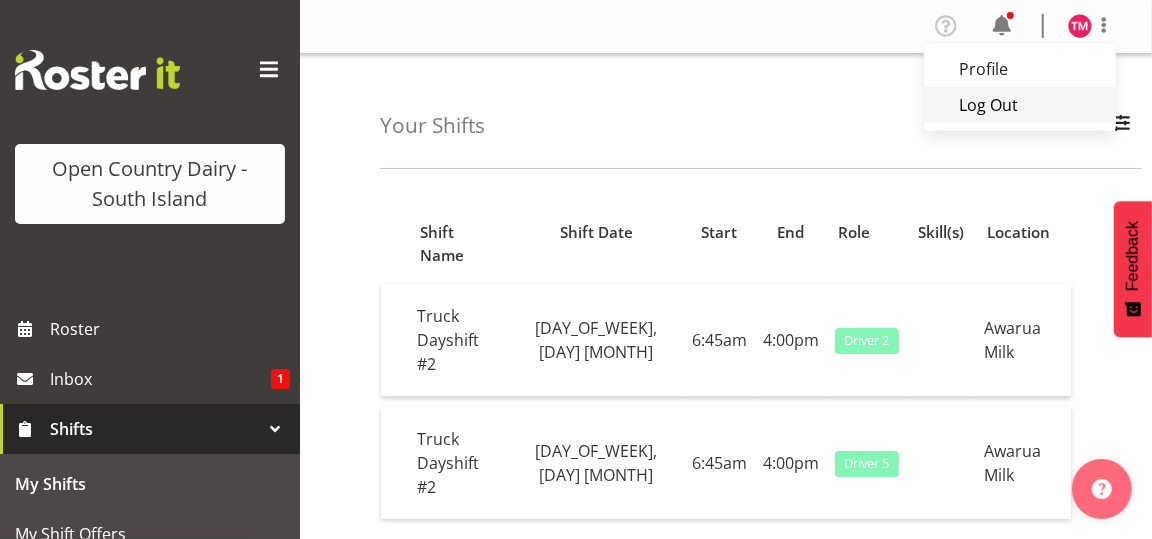 click on "Log Out" at bounding box center (1020, 105) 